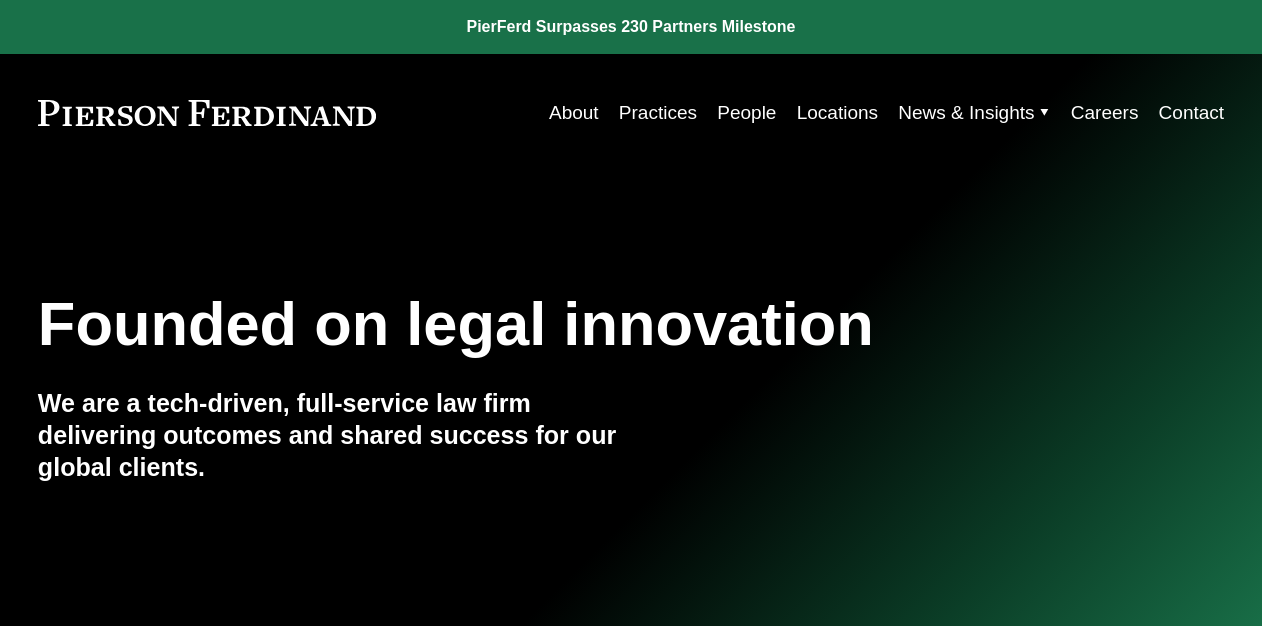 scroll, scrollTop: 0, scrollLeft: 0, axis: both 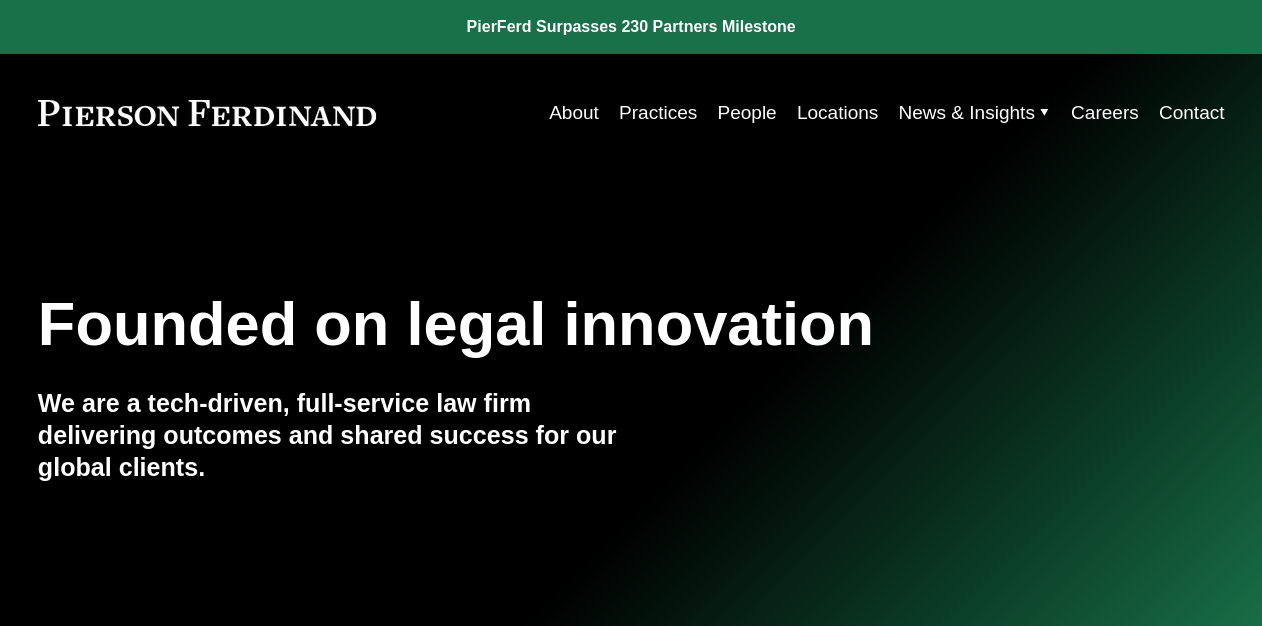drag, startPoint x: 0, startPoint y: 0, endPoint x: 720, endPoint y: 119, distance: 729.76776 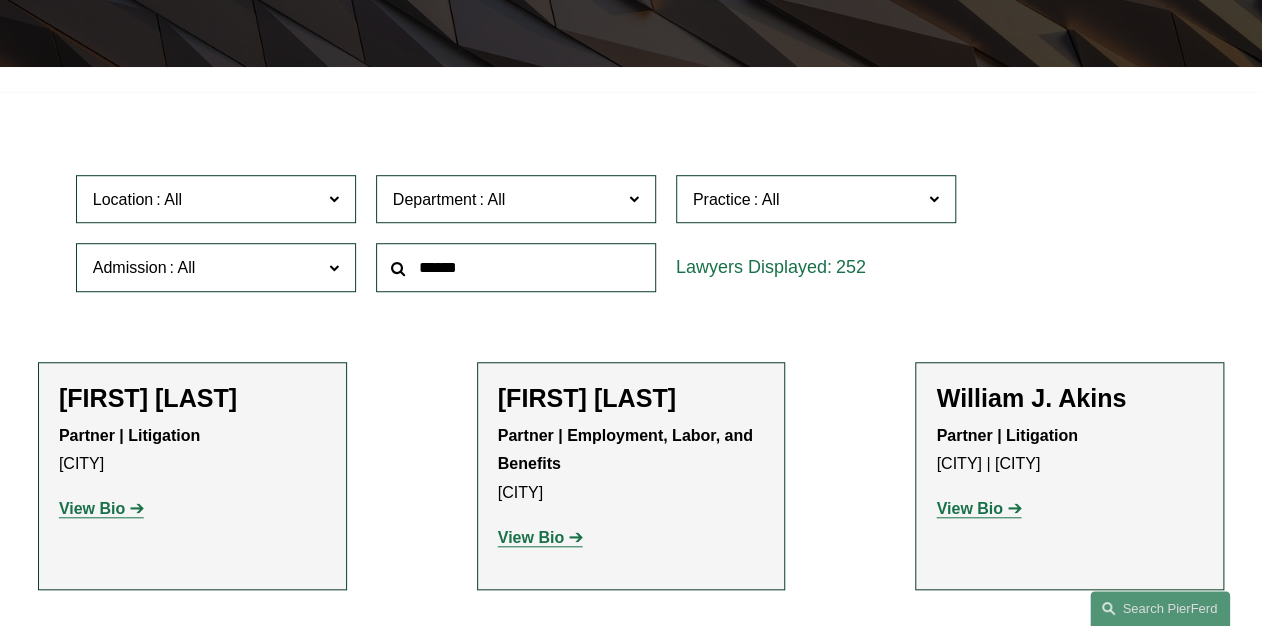scroll, scrollTop: 400, scrollLeft: 0, axis: vertical 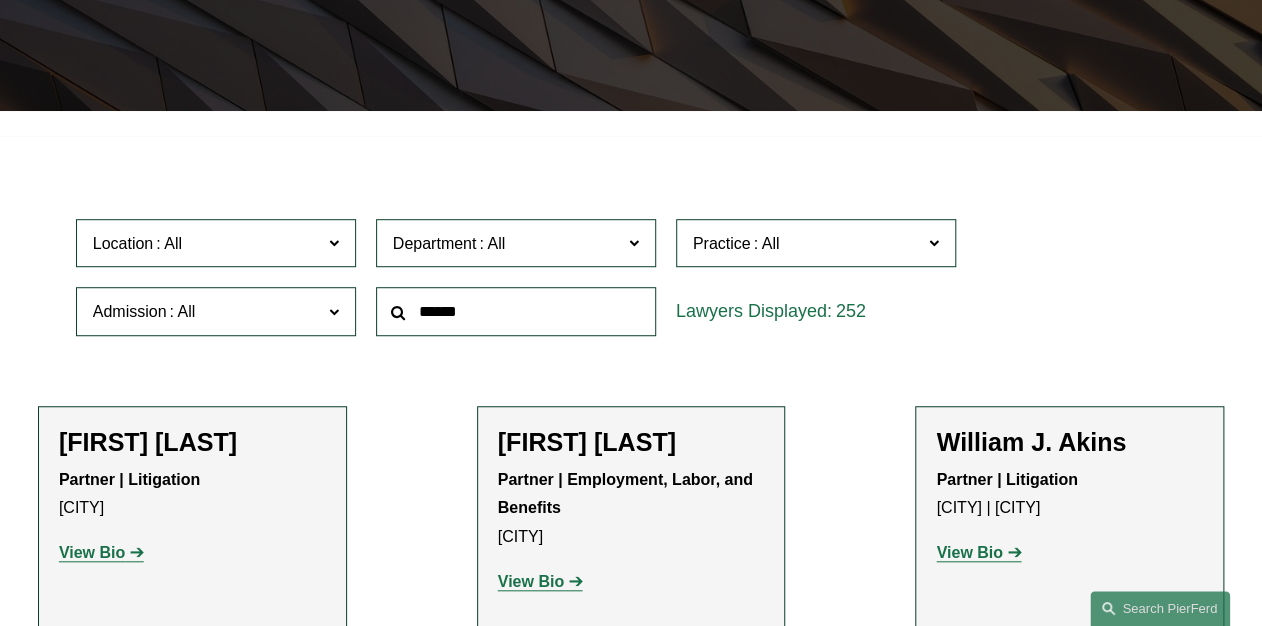 click 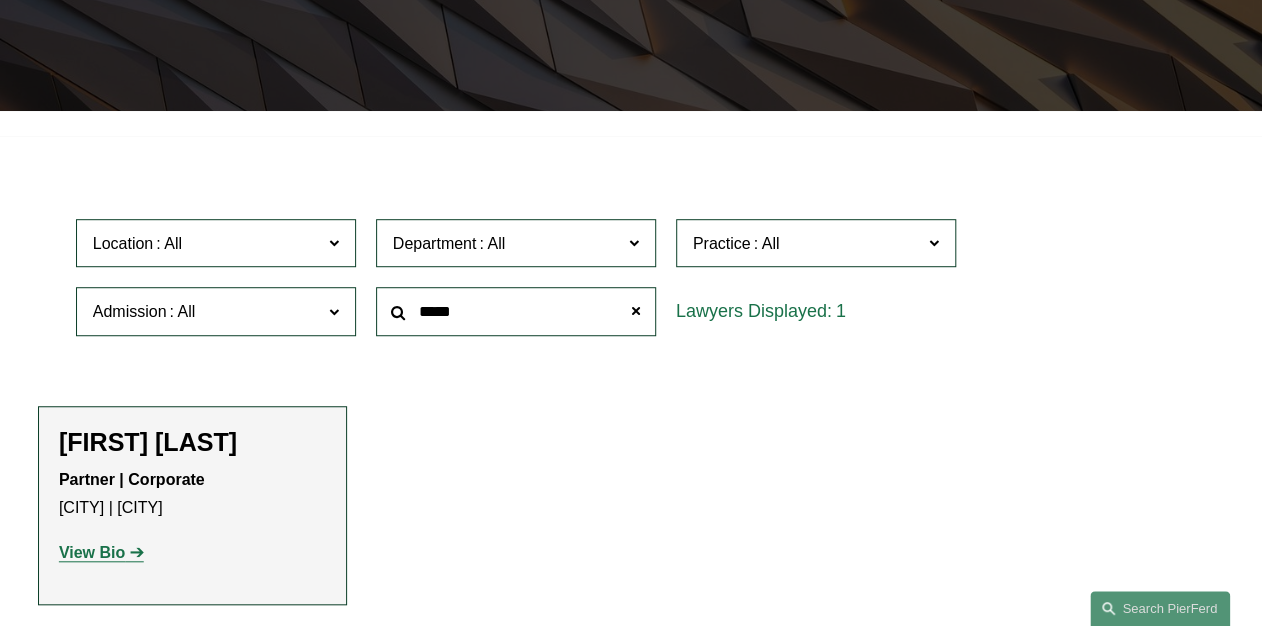 click on "View Bio" 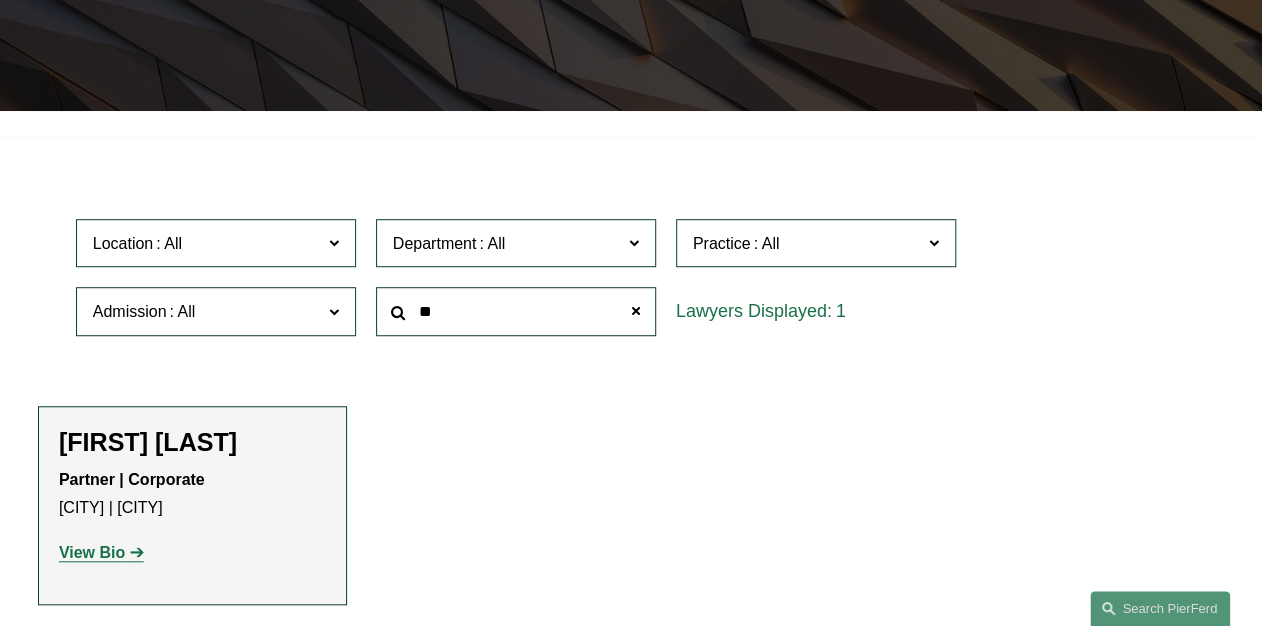 type on "*" 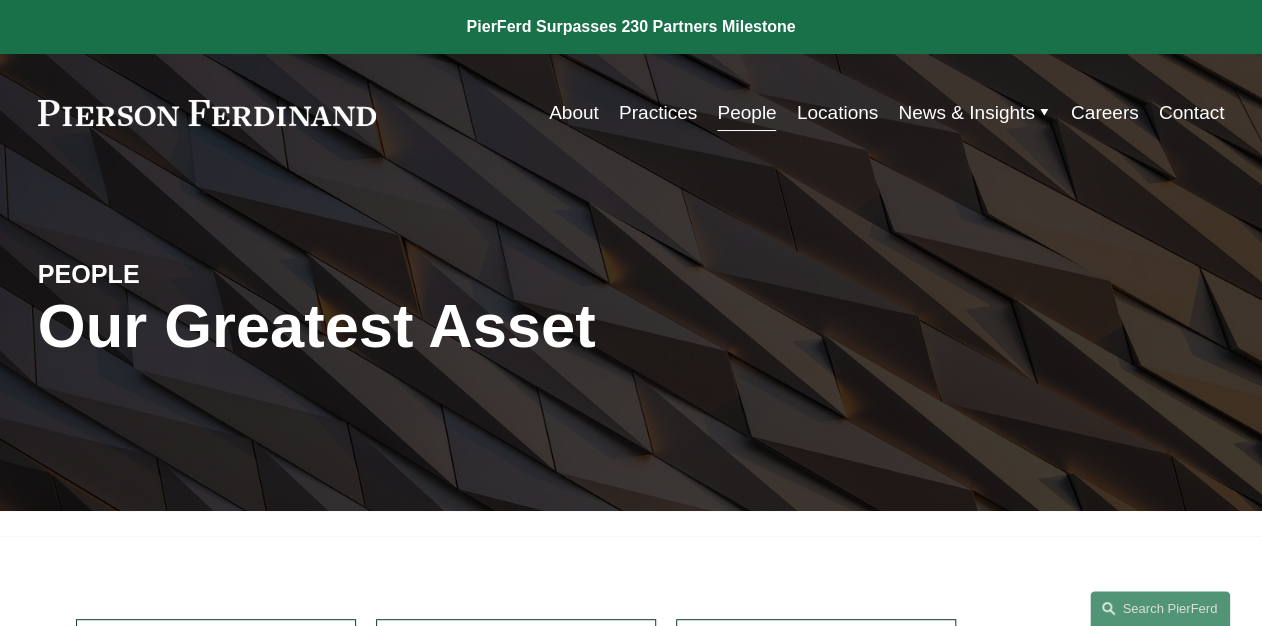 scroll, scrollTop: 240, scrollLeft: 0, axis: vertical 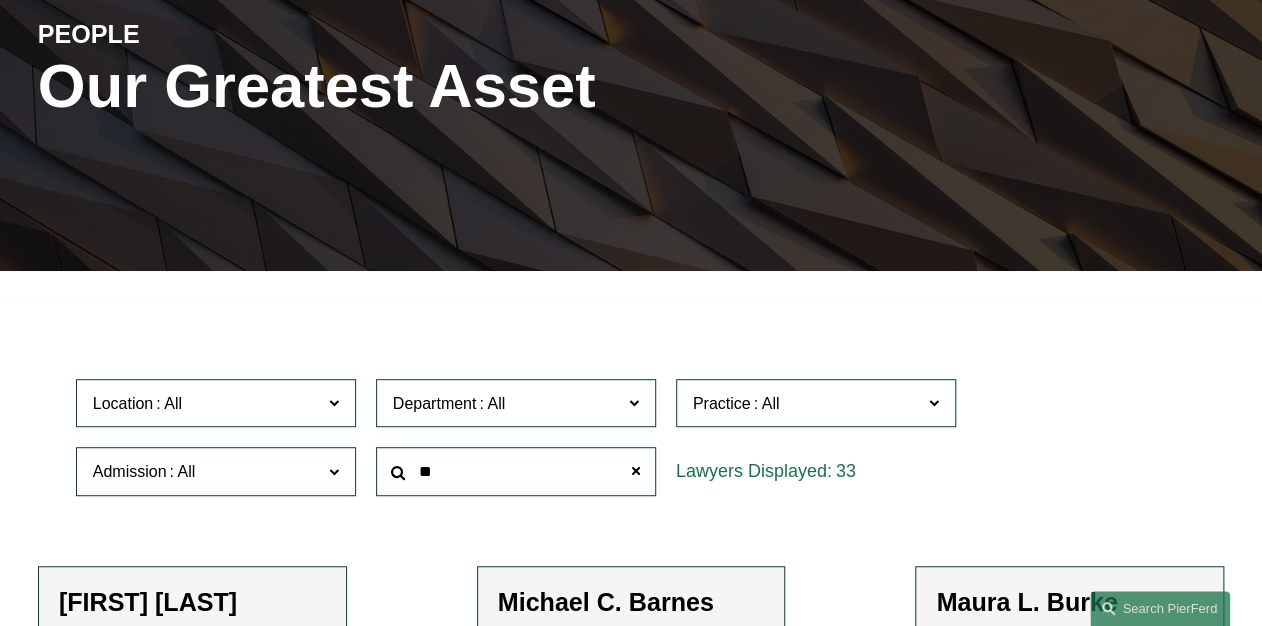 type on "*" 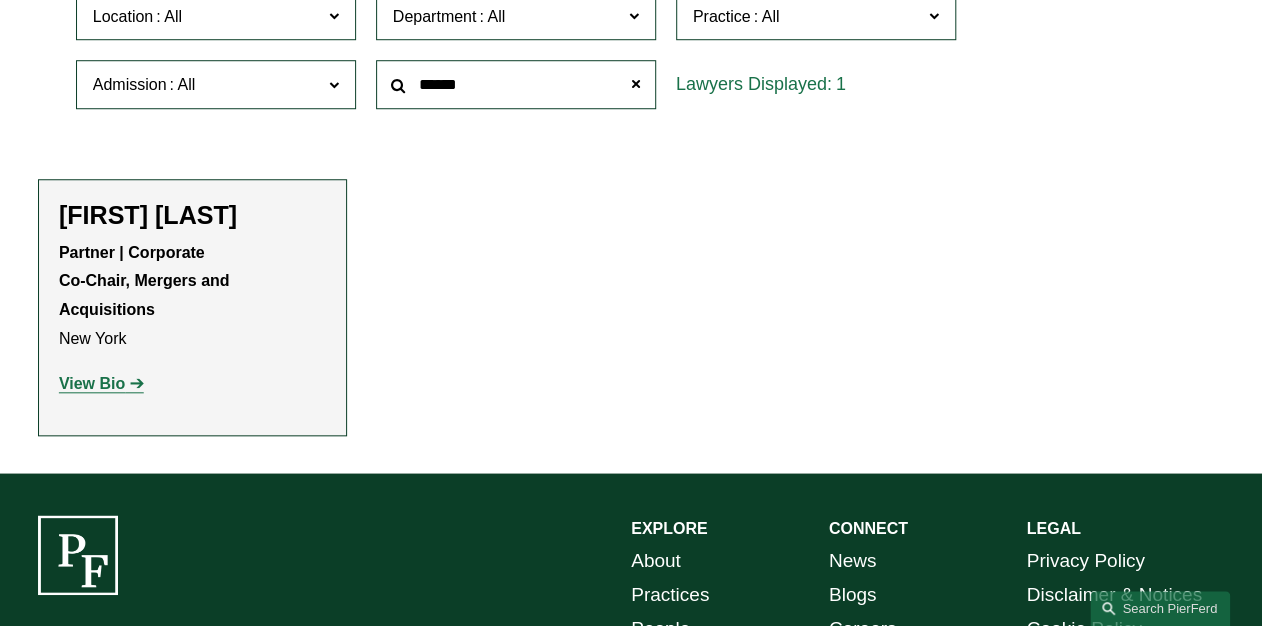 scroll, scrollTop: 640, scrollLeft: 0, axis: vertical 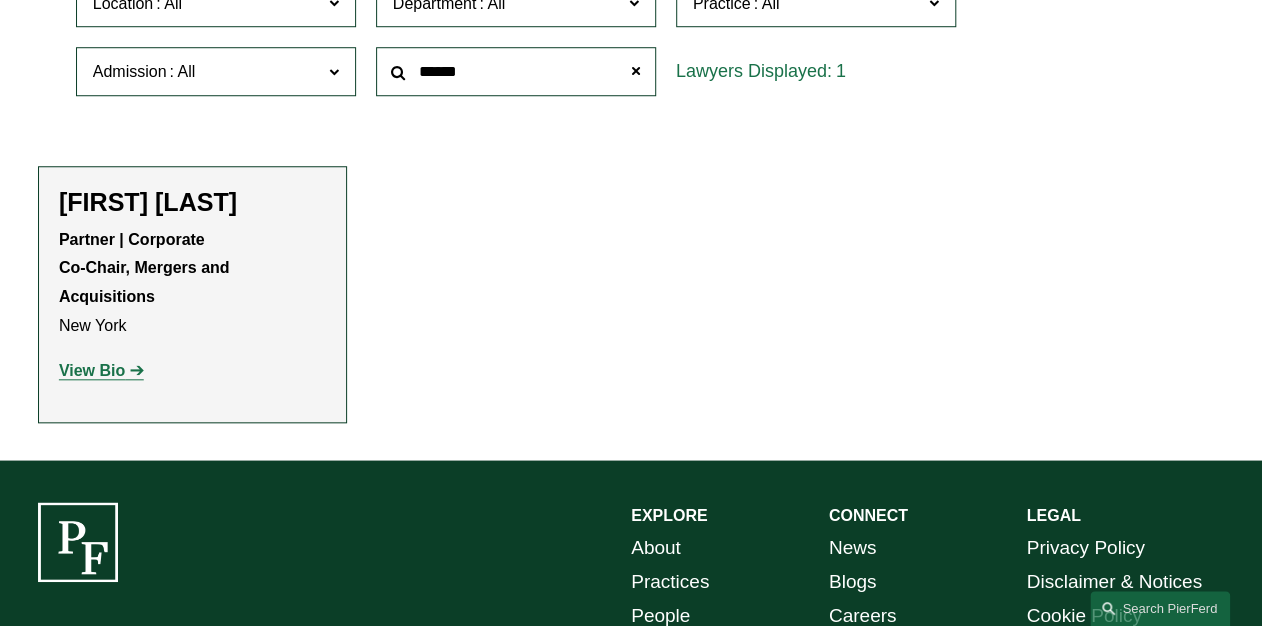 type on "******" 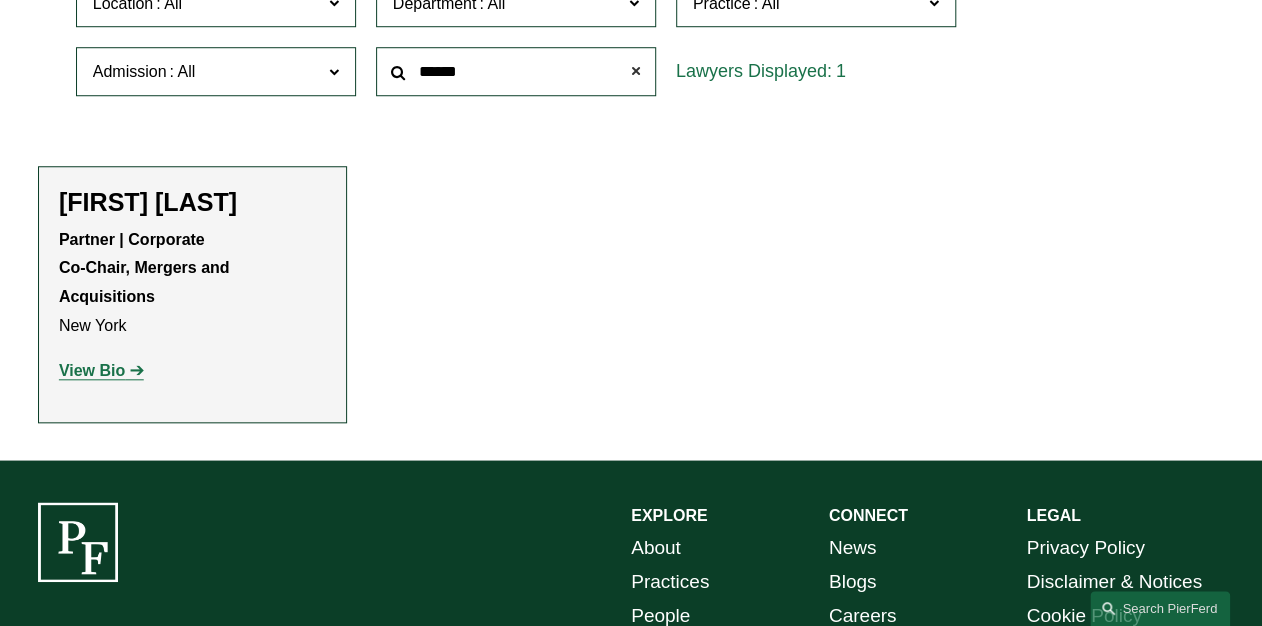 click 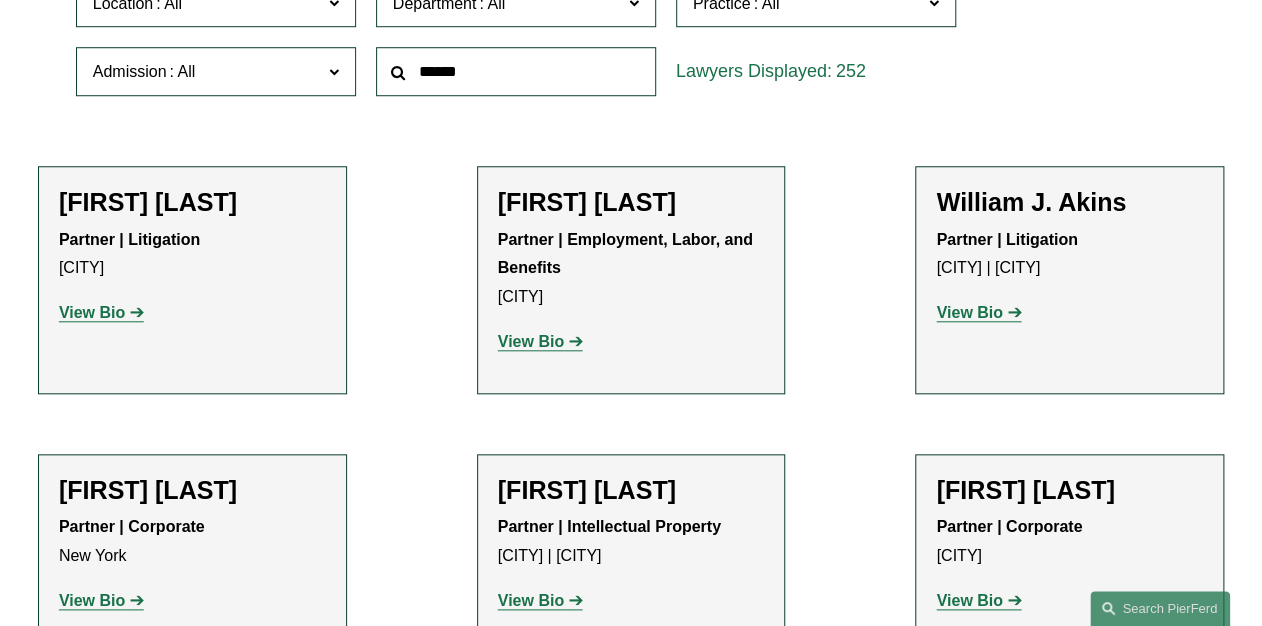 click 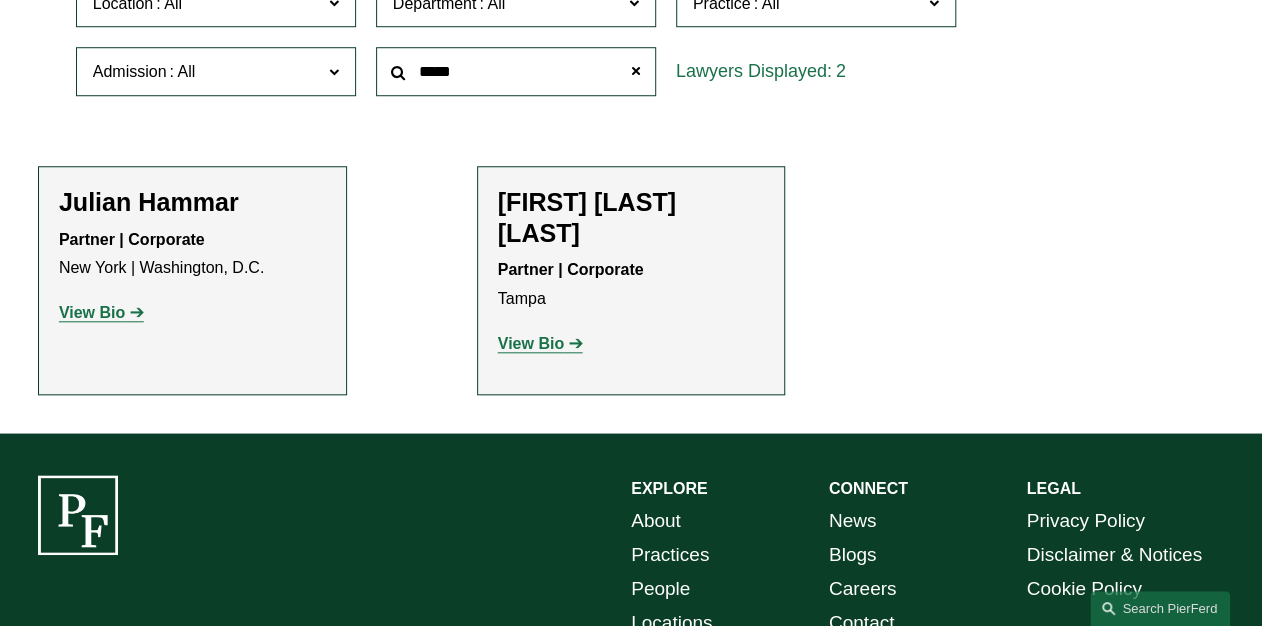 type on "*****" 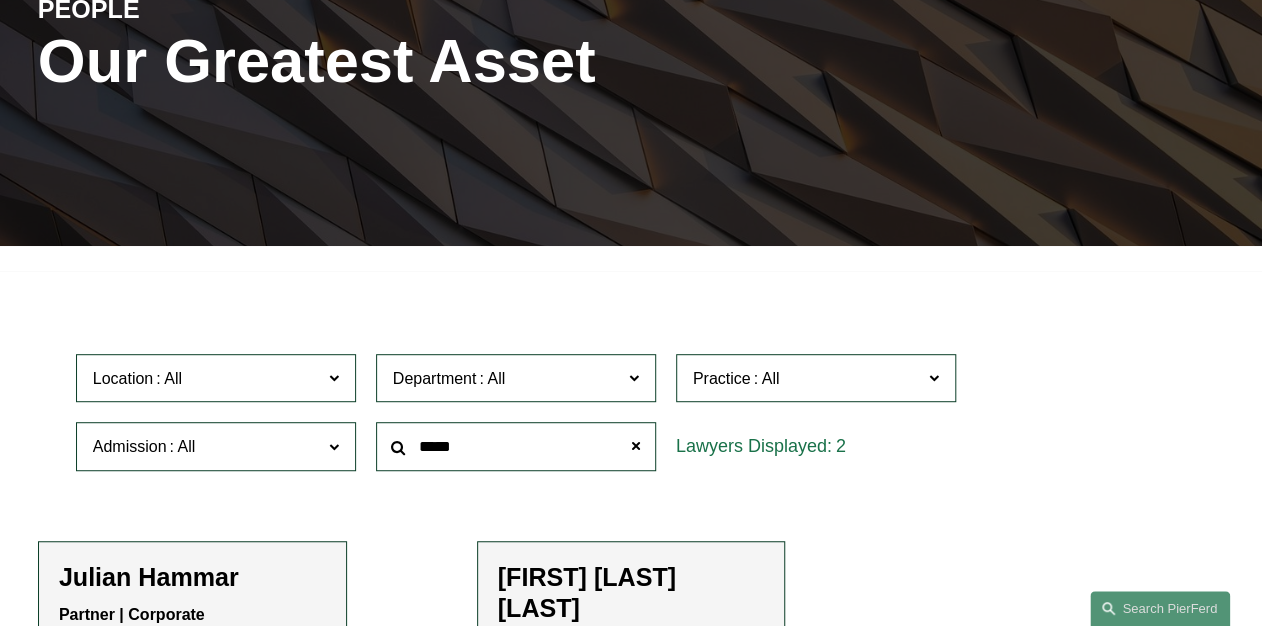 scroll, scrollTop: 240, scrollLeft: 0, axis: vertical 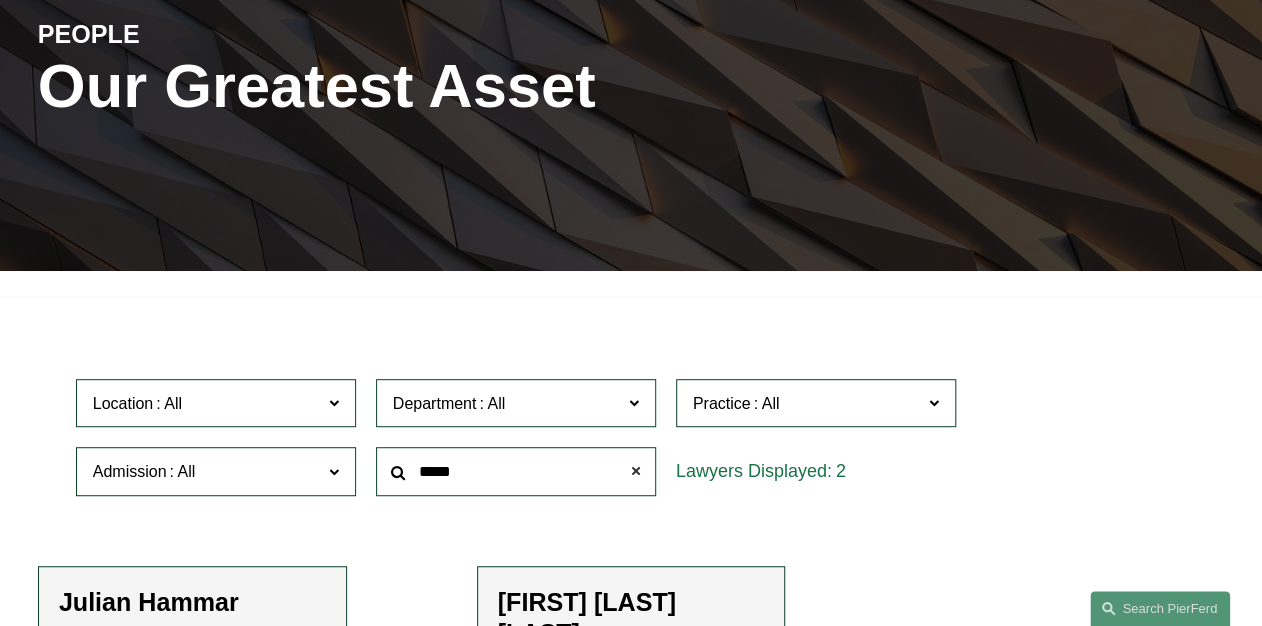 click 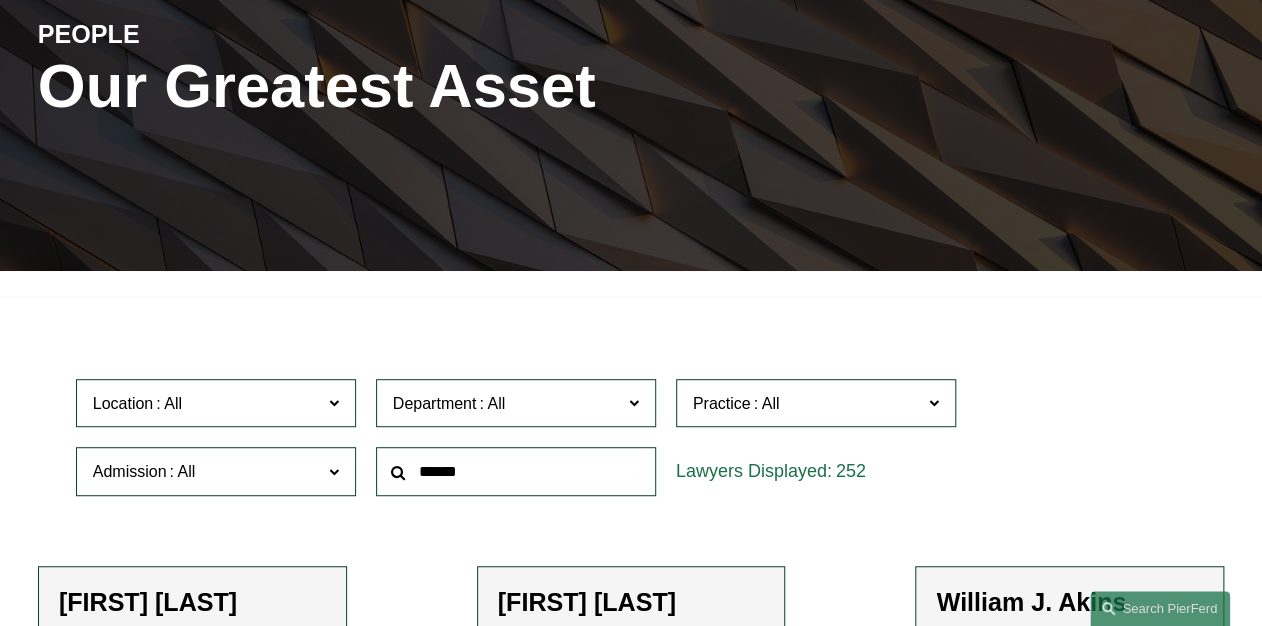 click 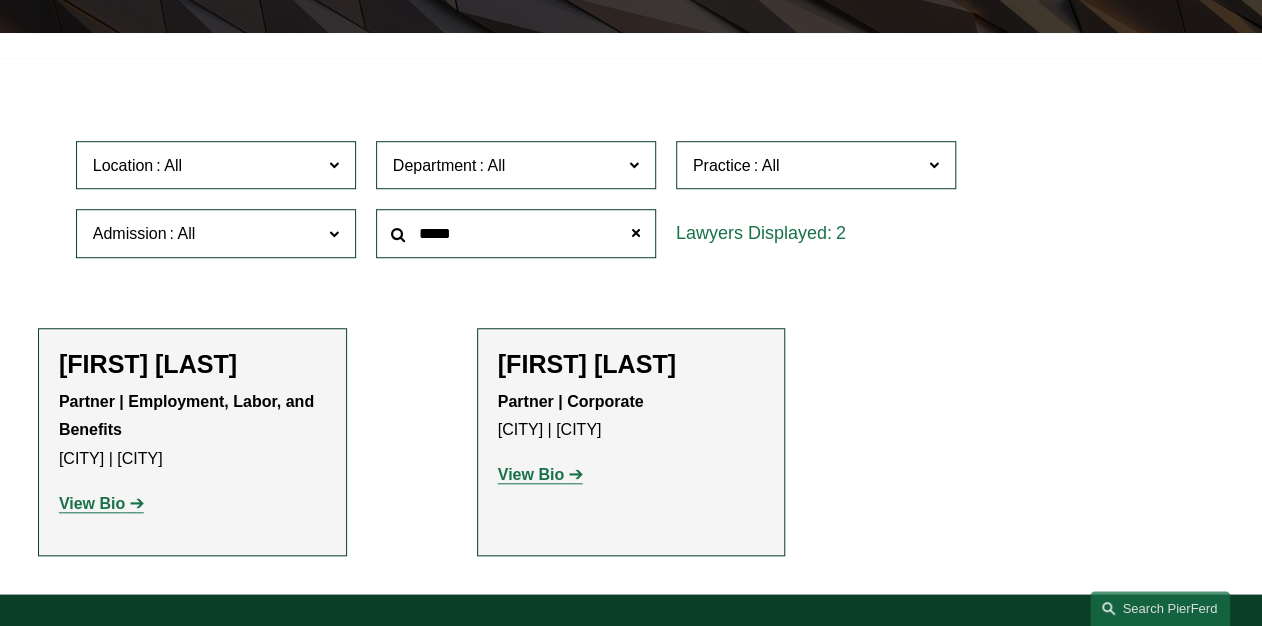 scroll, scrollTop: 480, scrollLeft: 0, axis: vertical 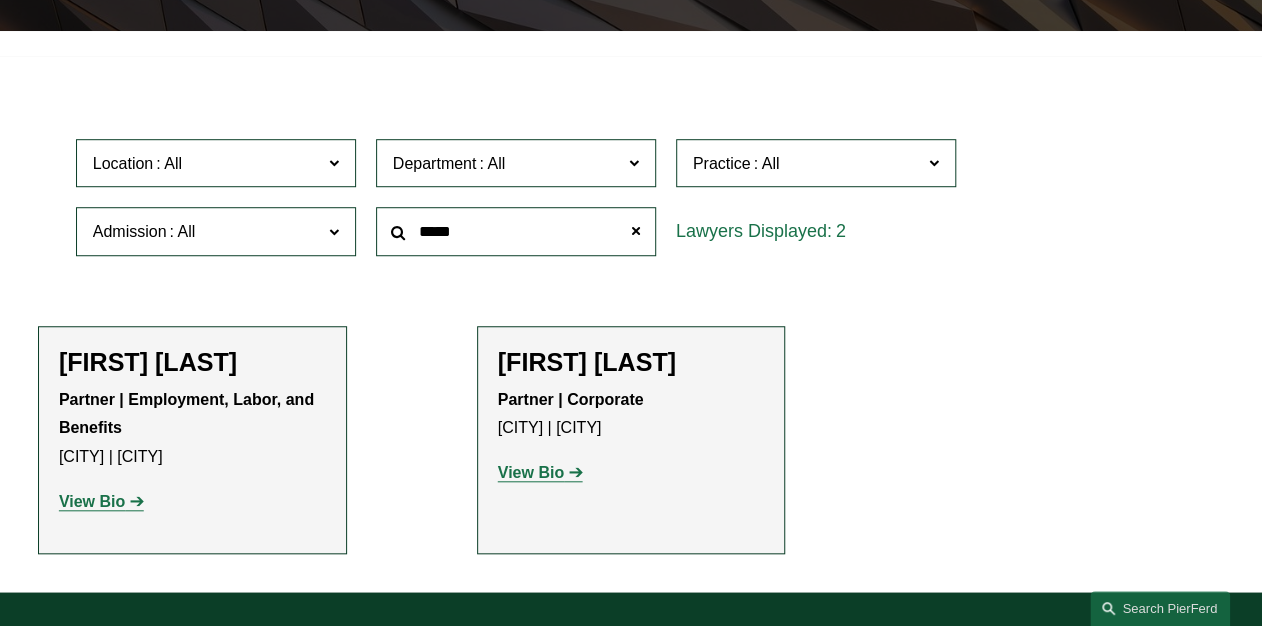 type on "*****" 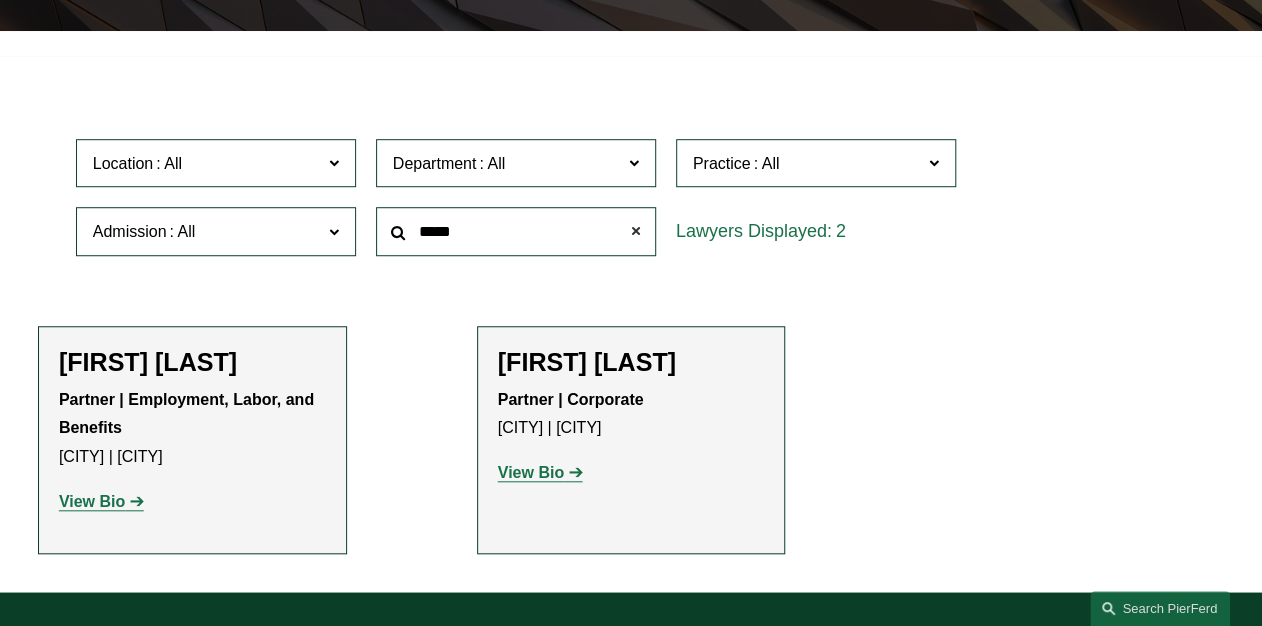 click 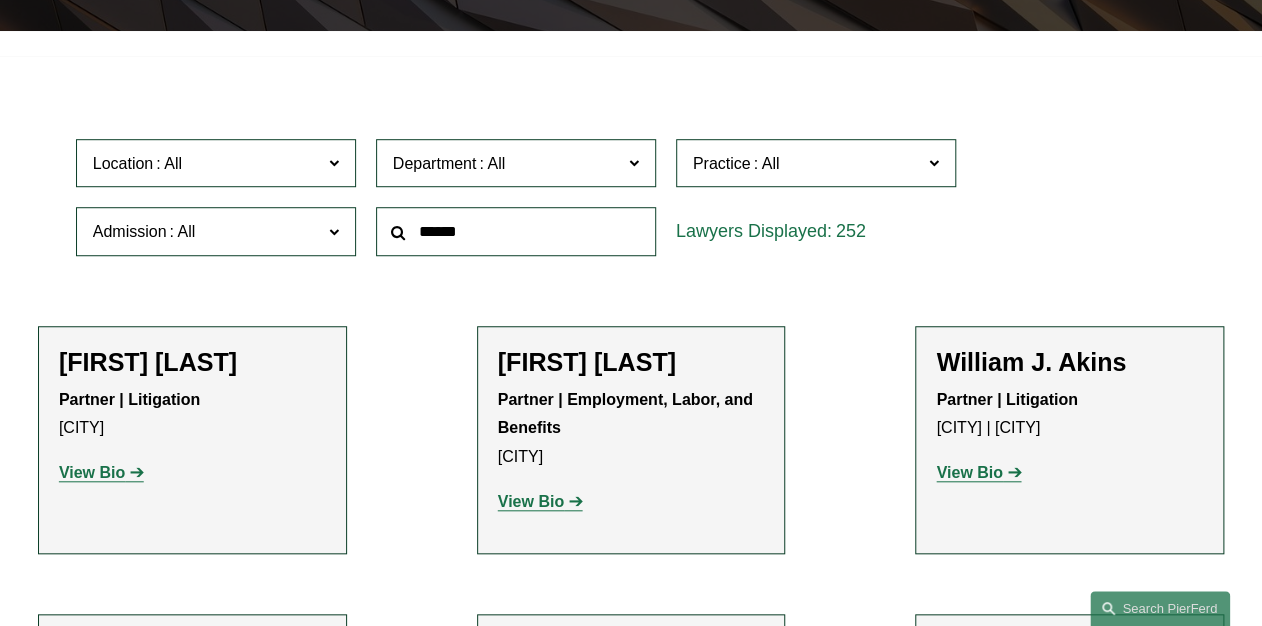 click 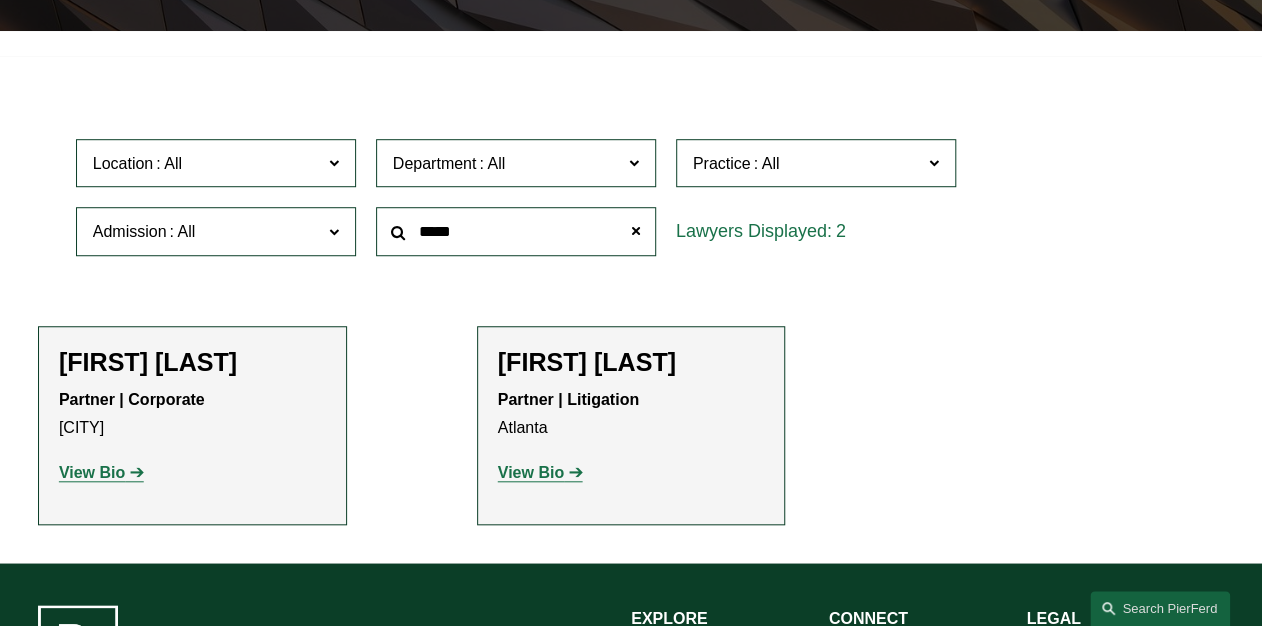 type on "*****" 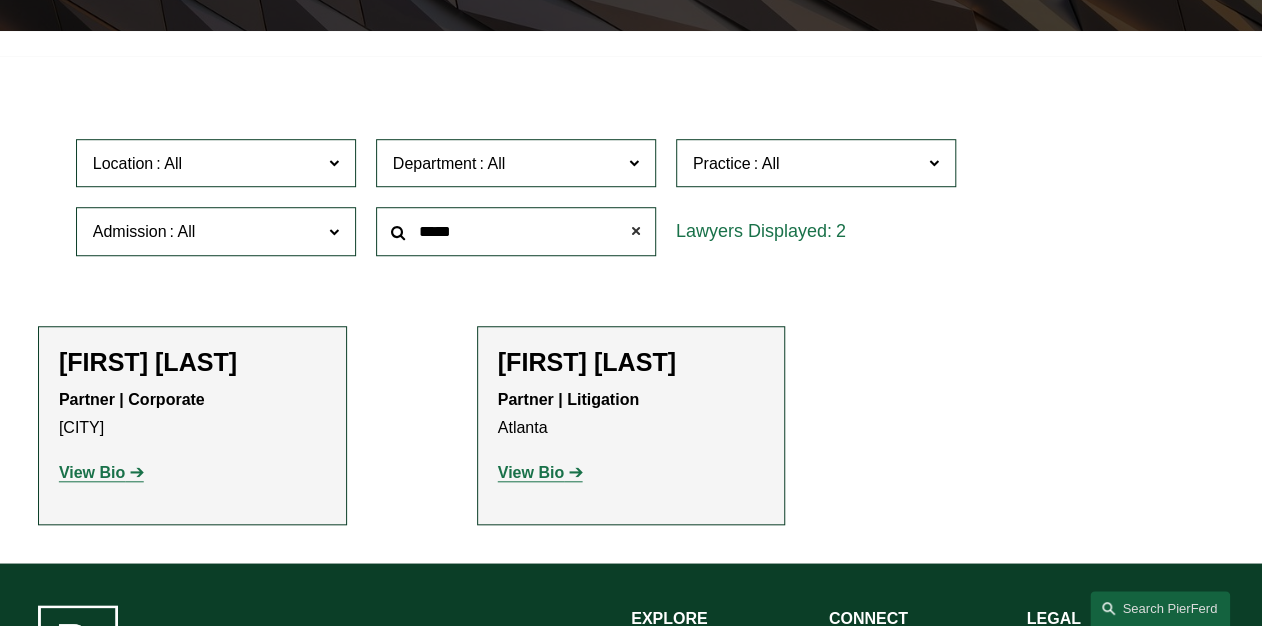 click 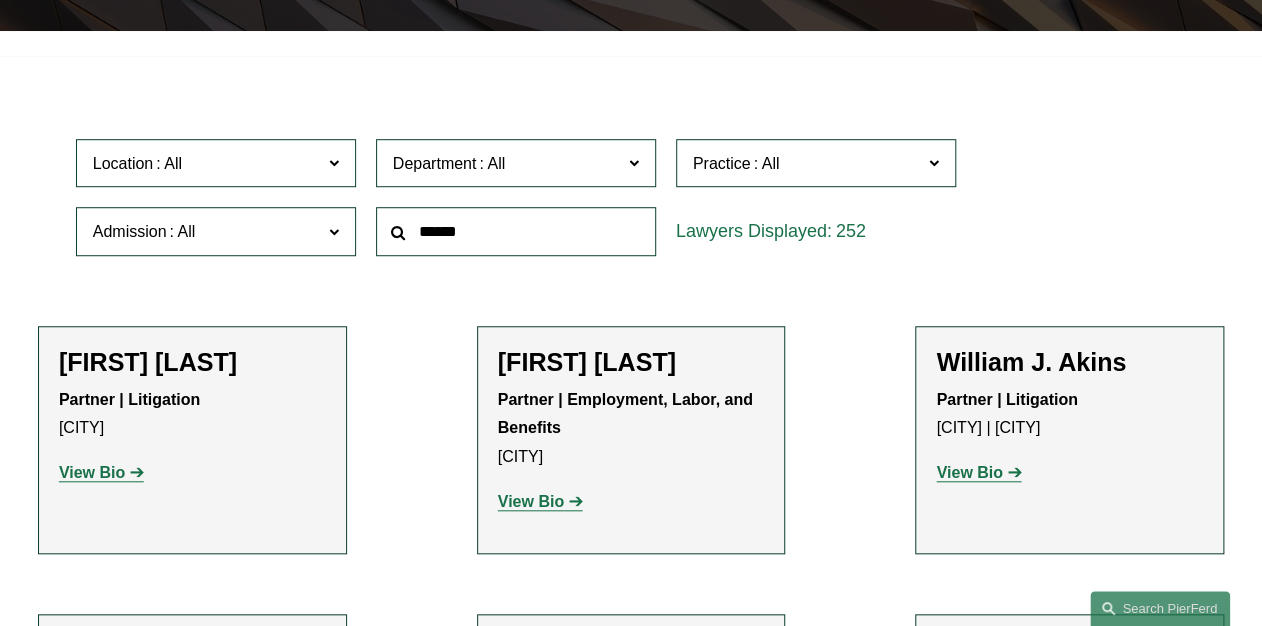 click 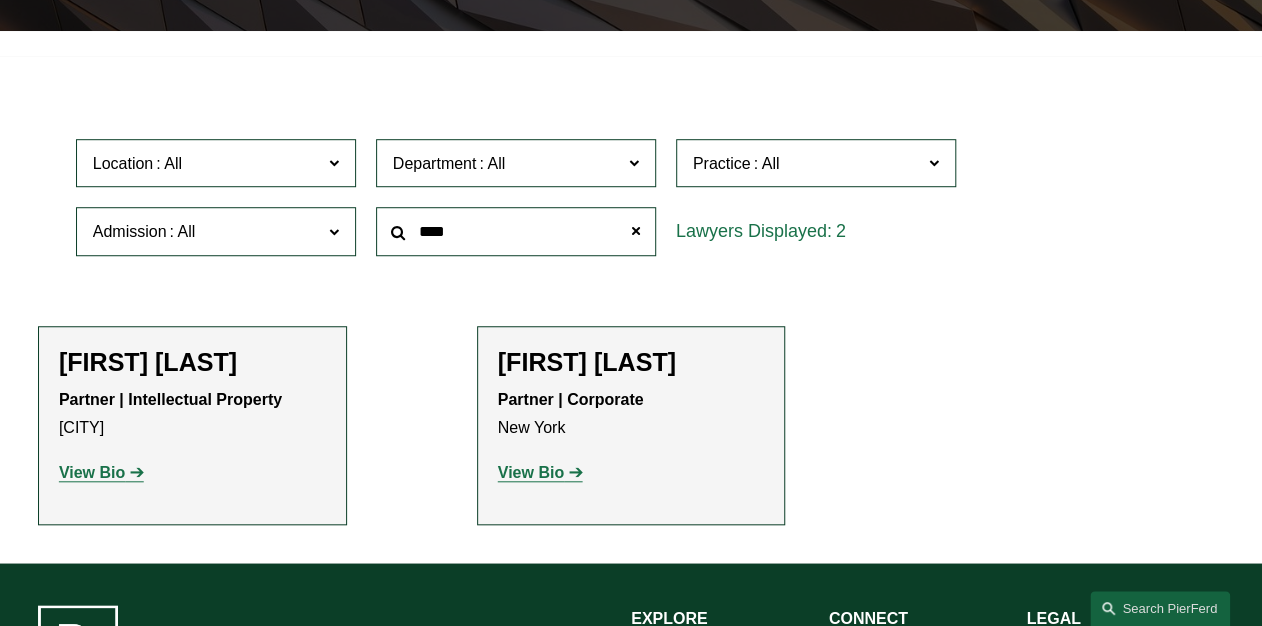 type on "****" 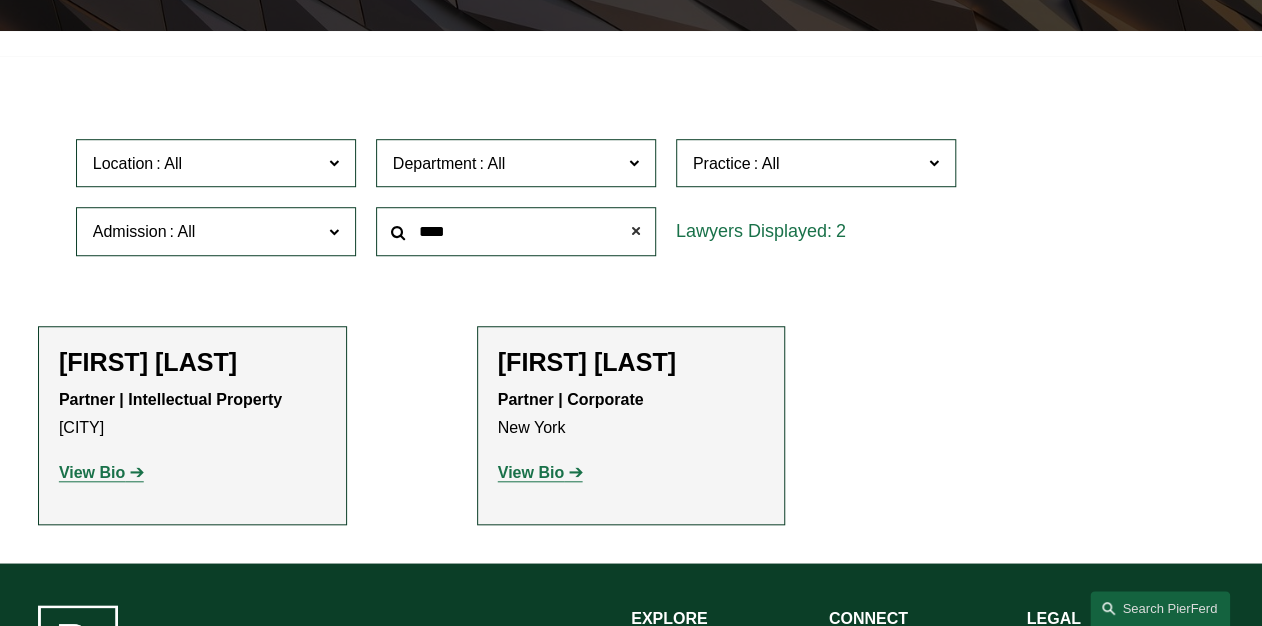 click 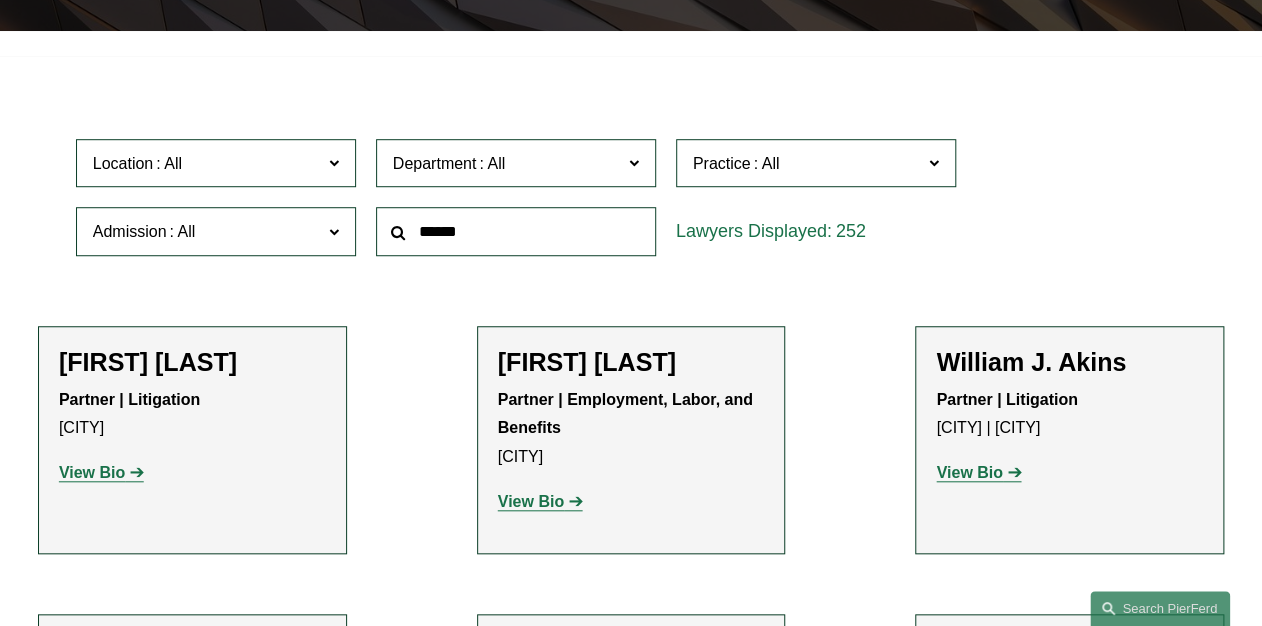 click 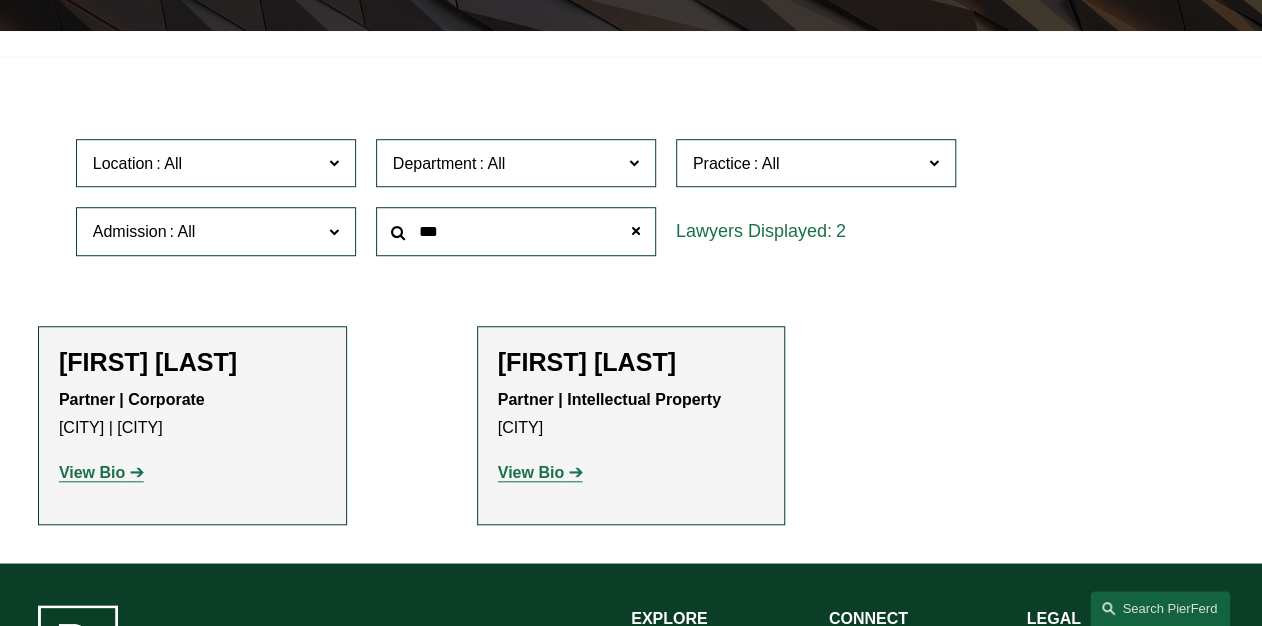 click on "View Bio" 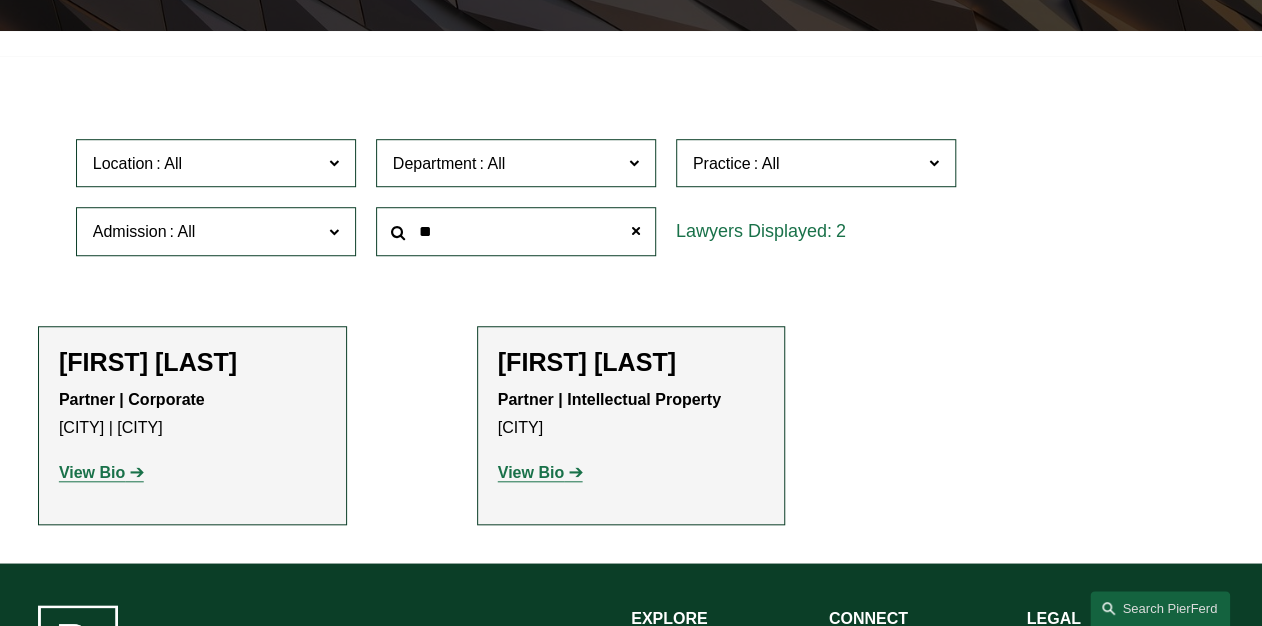 type on "*" 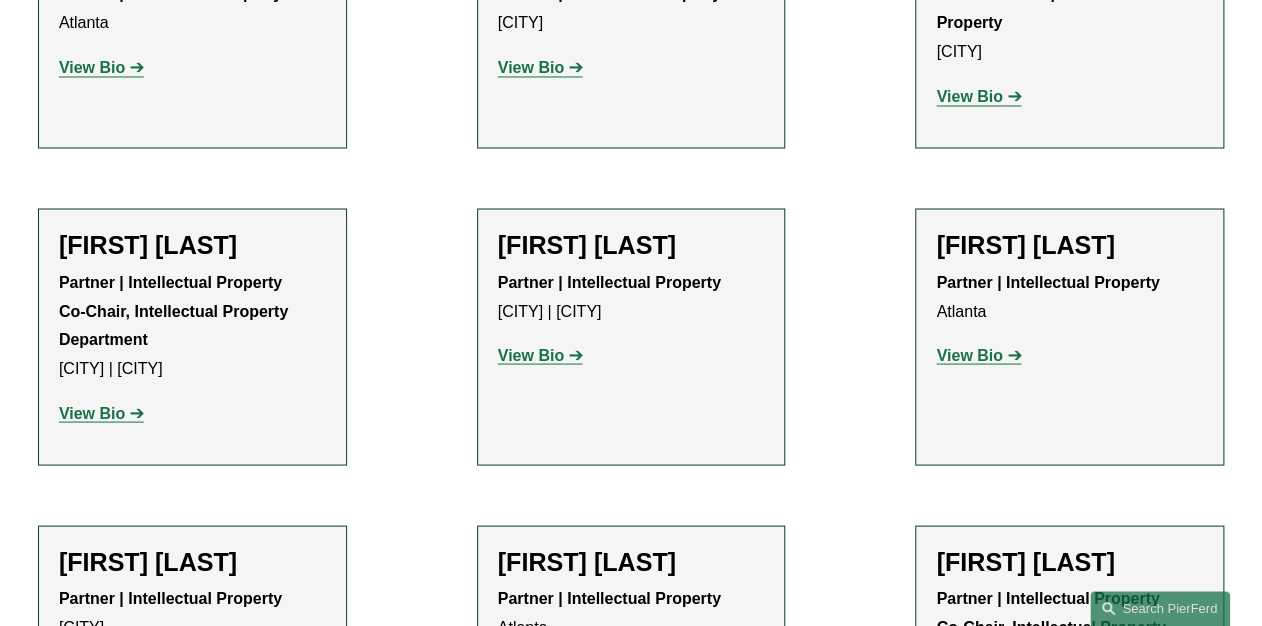scroll, scrollTop: 1440, scrollLeft: 0, axis: vertical 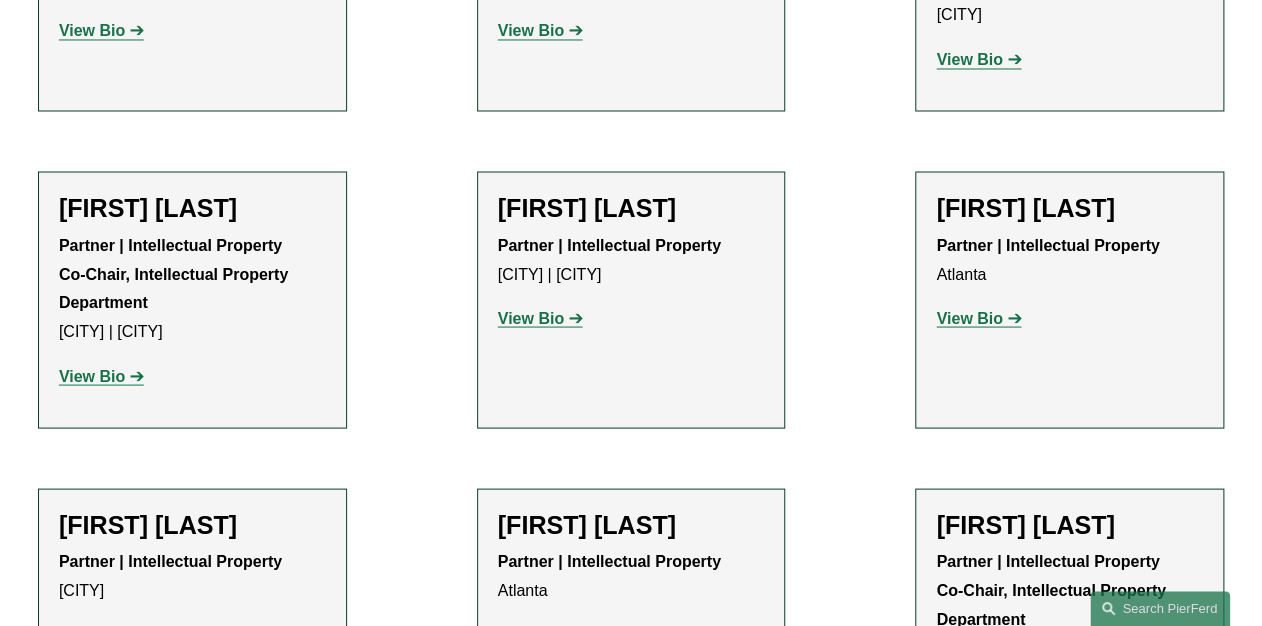 type on "*******" 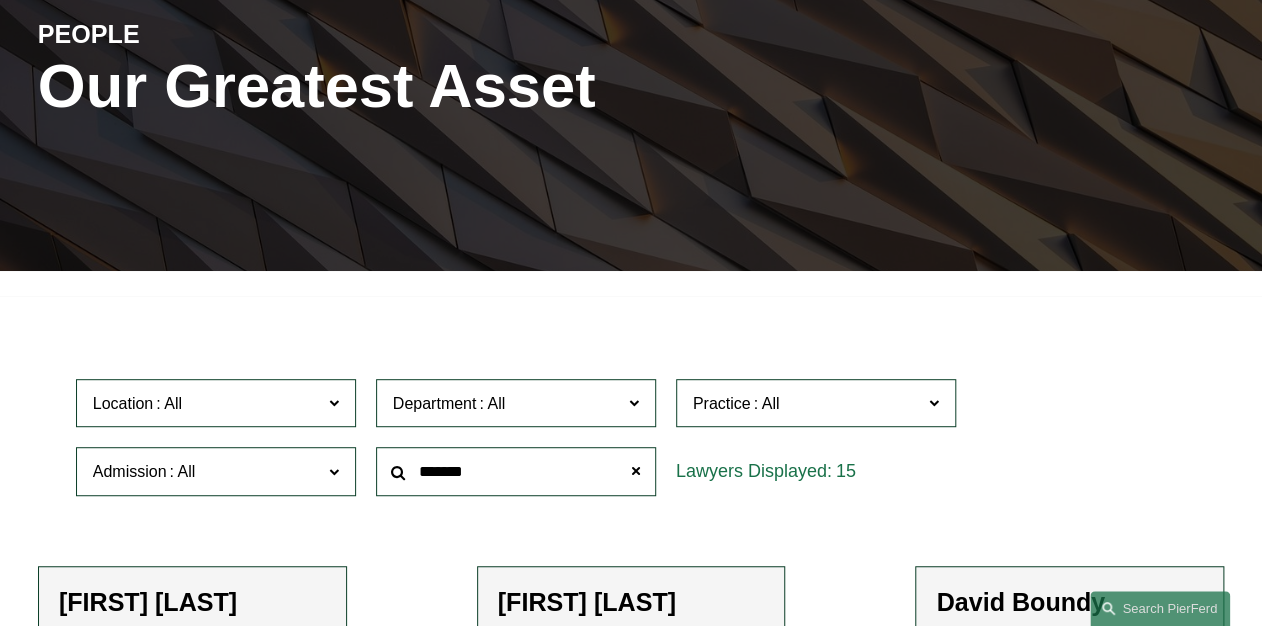 scroll, scrollTop: 240, scrollLeft: 0, axis: vertical 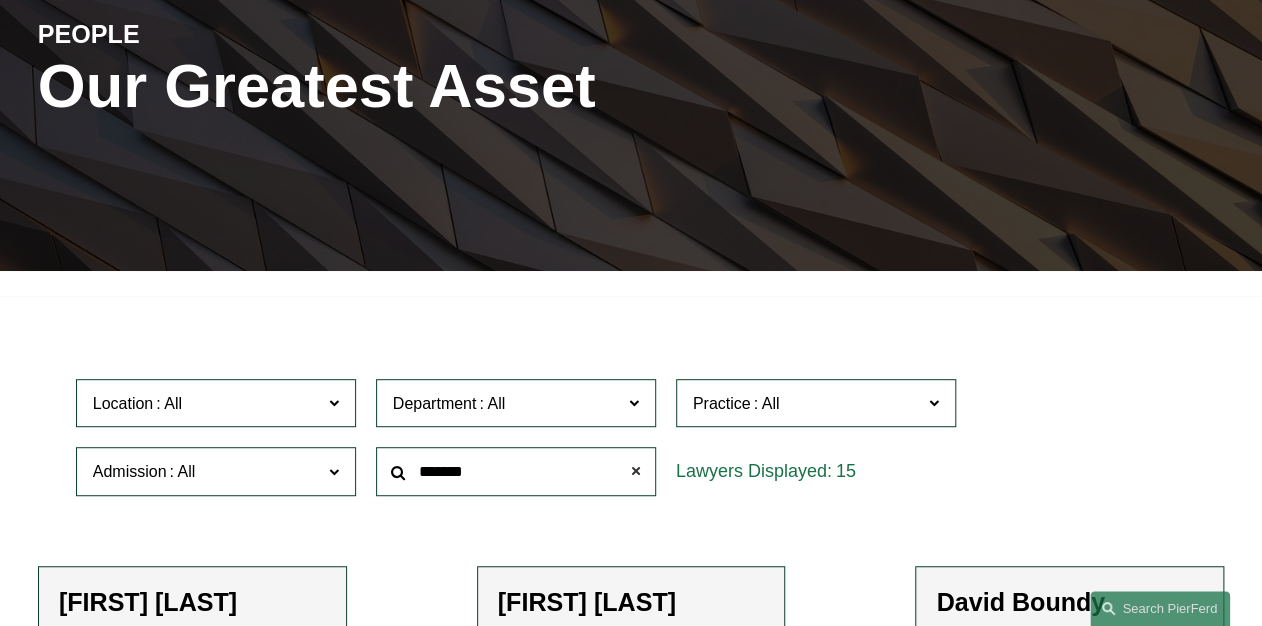 click 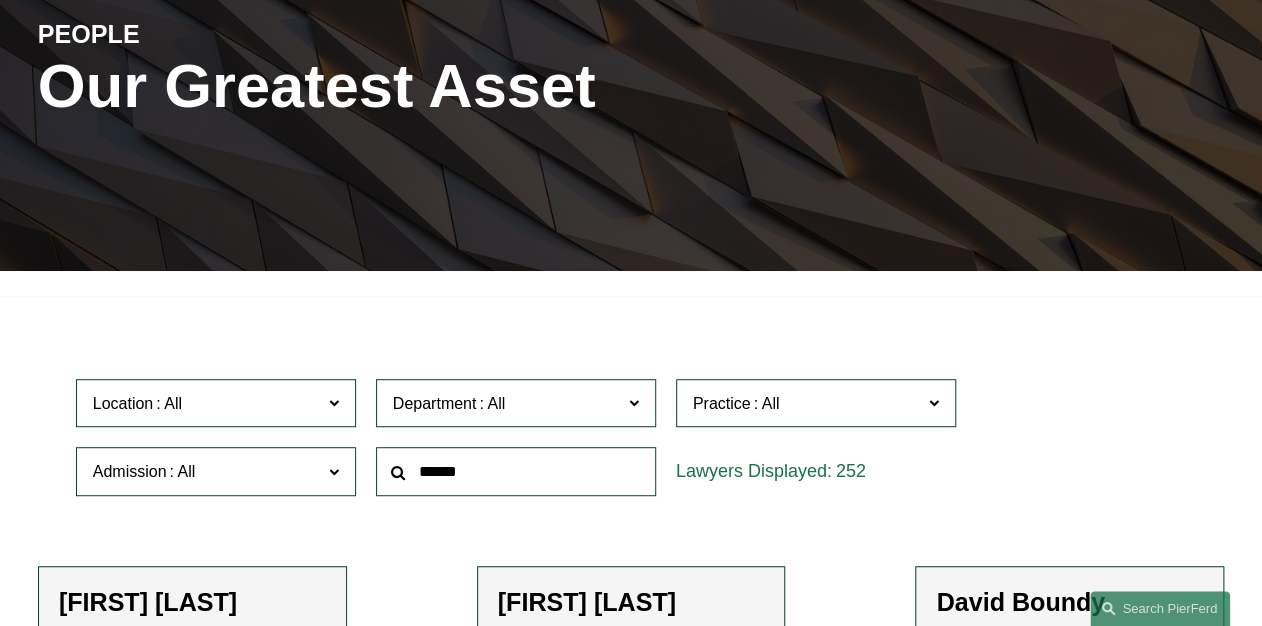 click 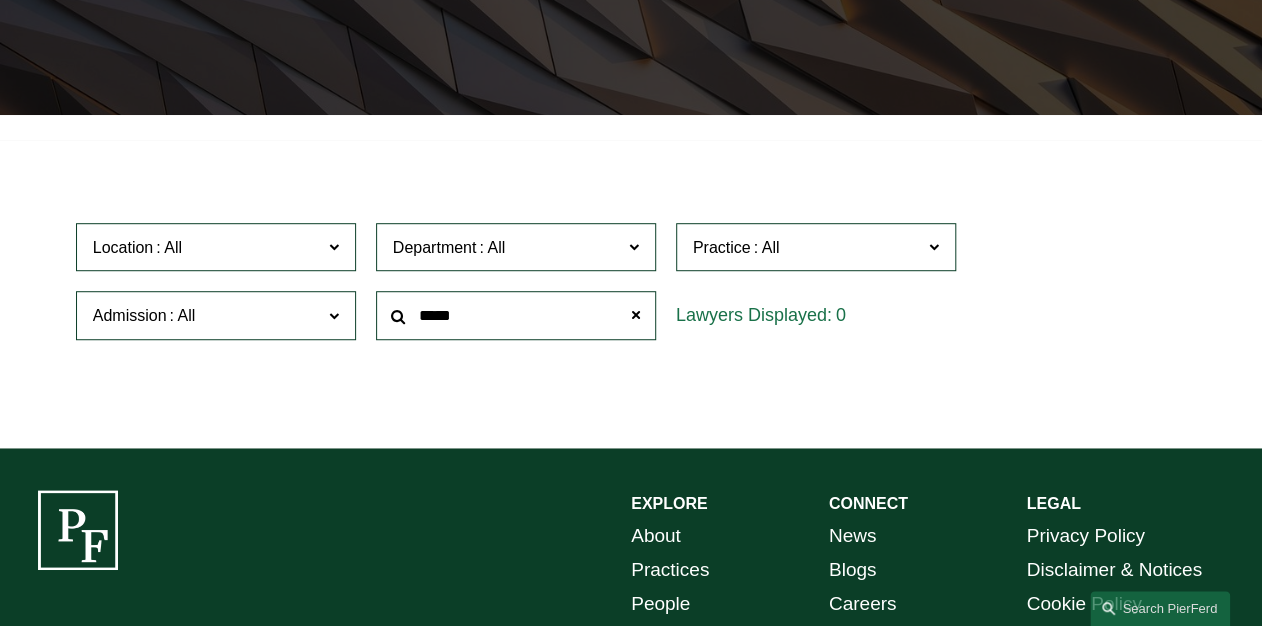 scroll, scrollTop: 400, scrollLeft: 0, axis: vertical 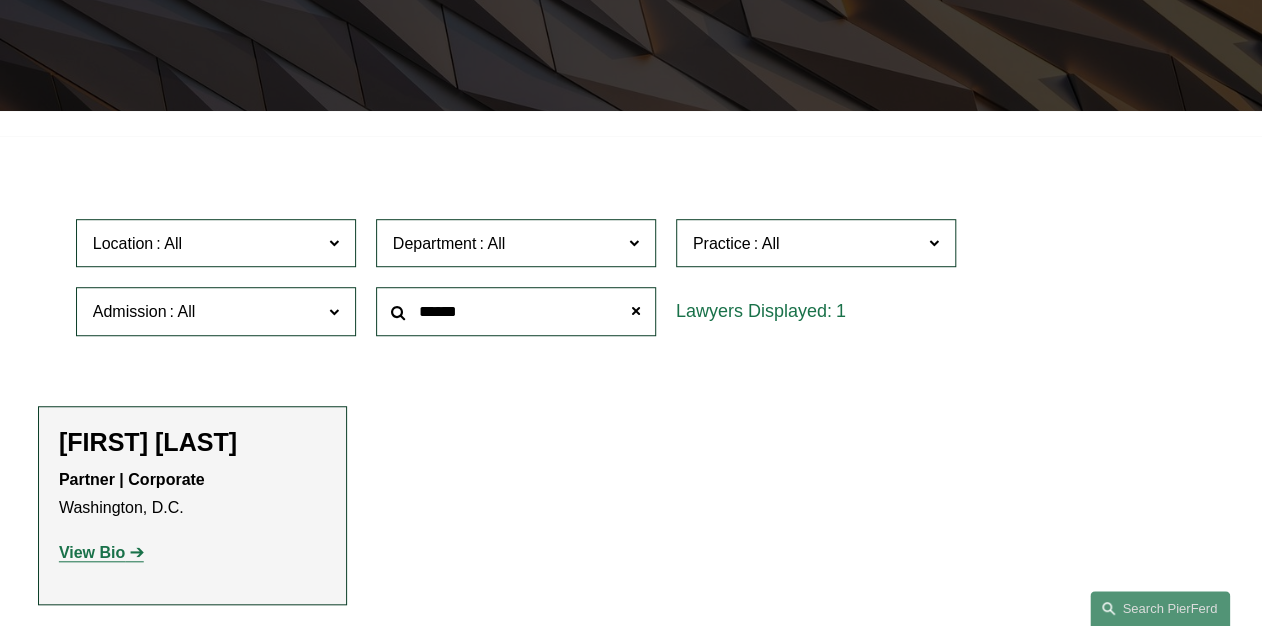 type on "******" 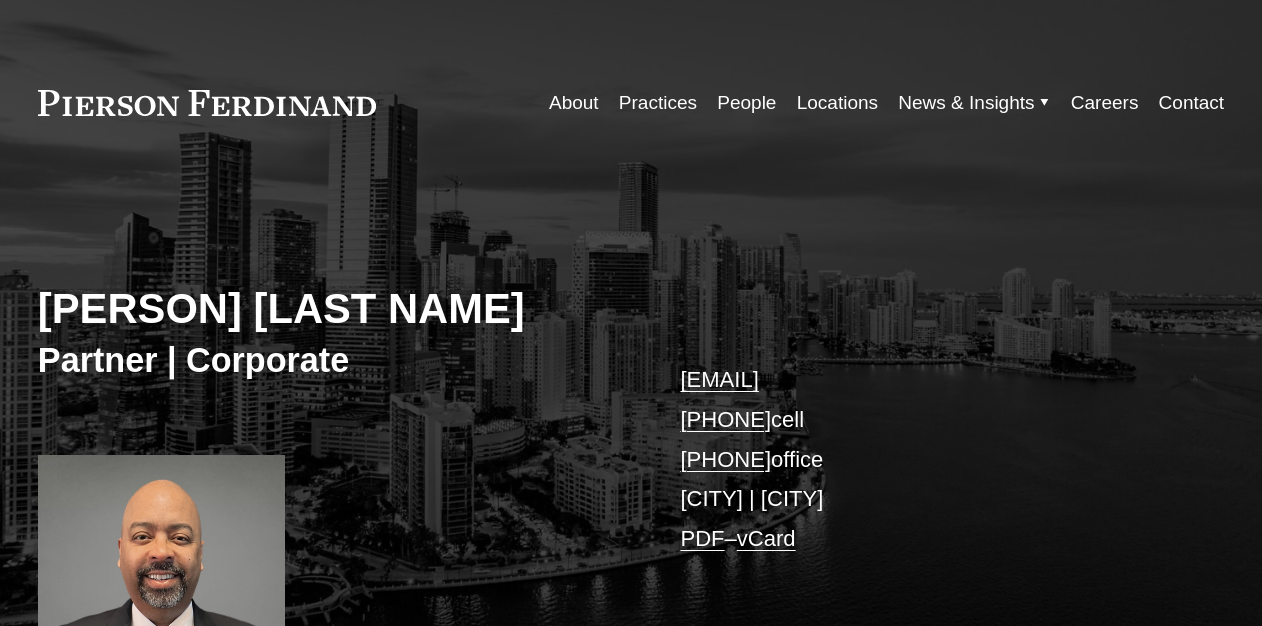scroll, scrollTop: 0, scrollLeft: 0, axis: both 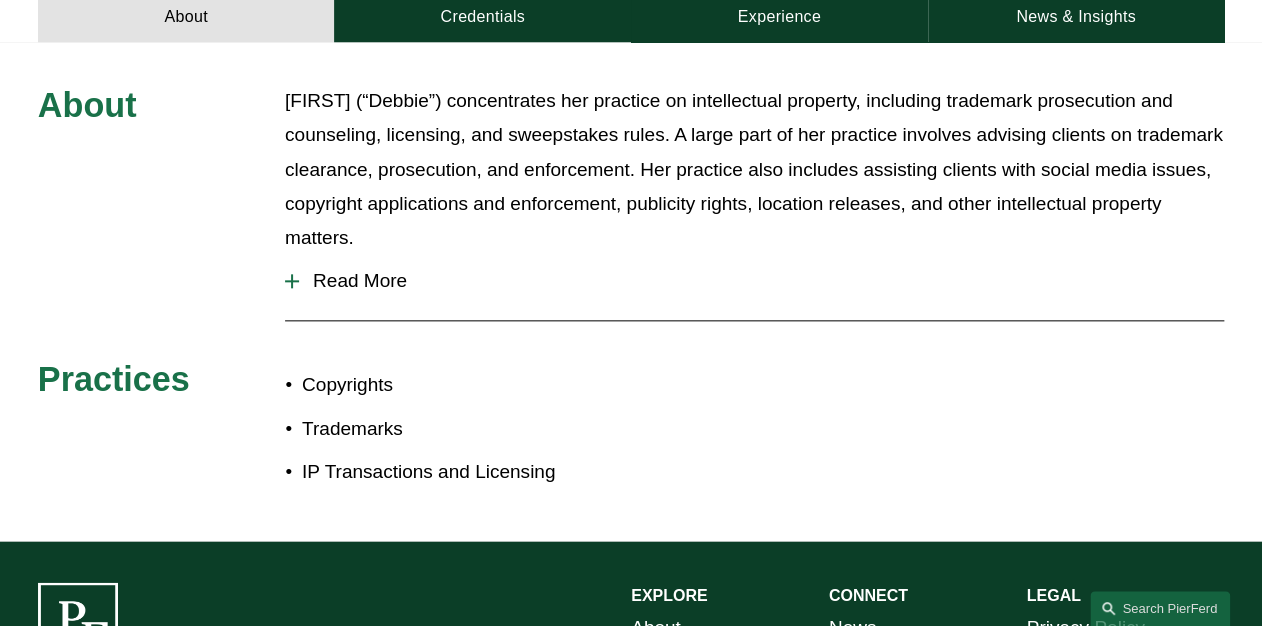 click on "Trademarks" at bounding box center [466, 429] 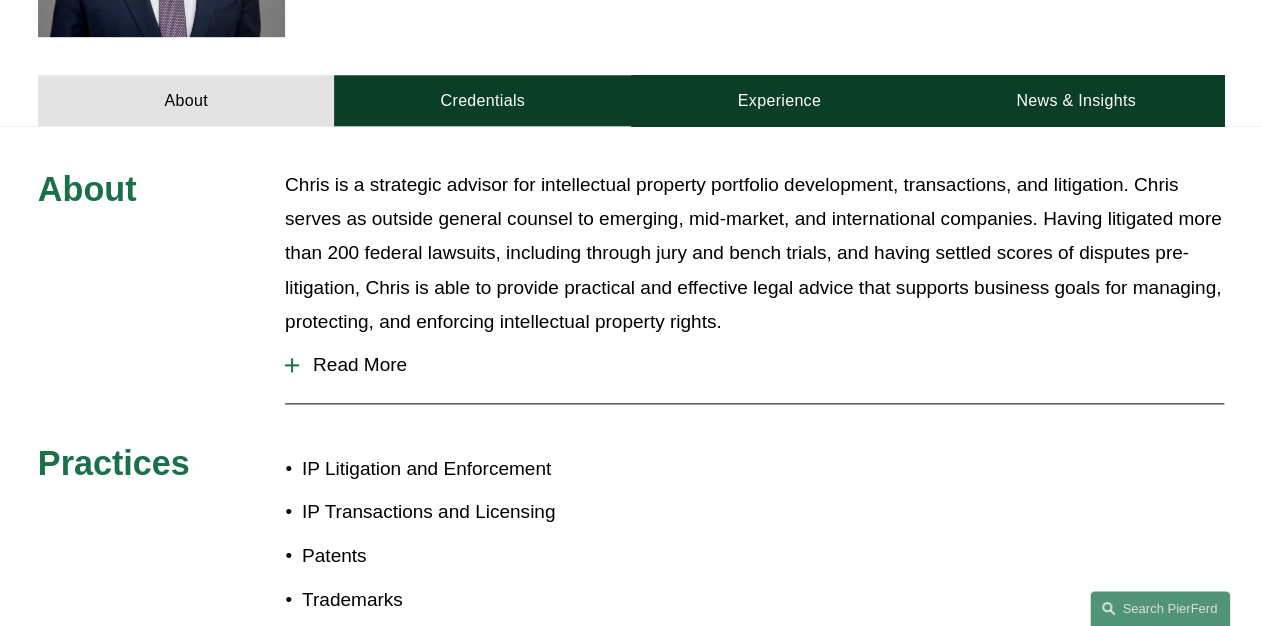scroll, scrollTop: 800, scrollLeft: 0, axis: vertical 